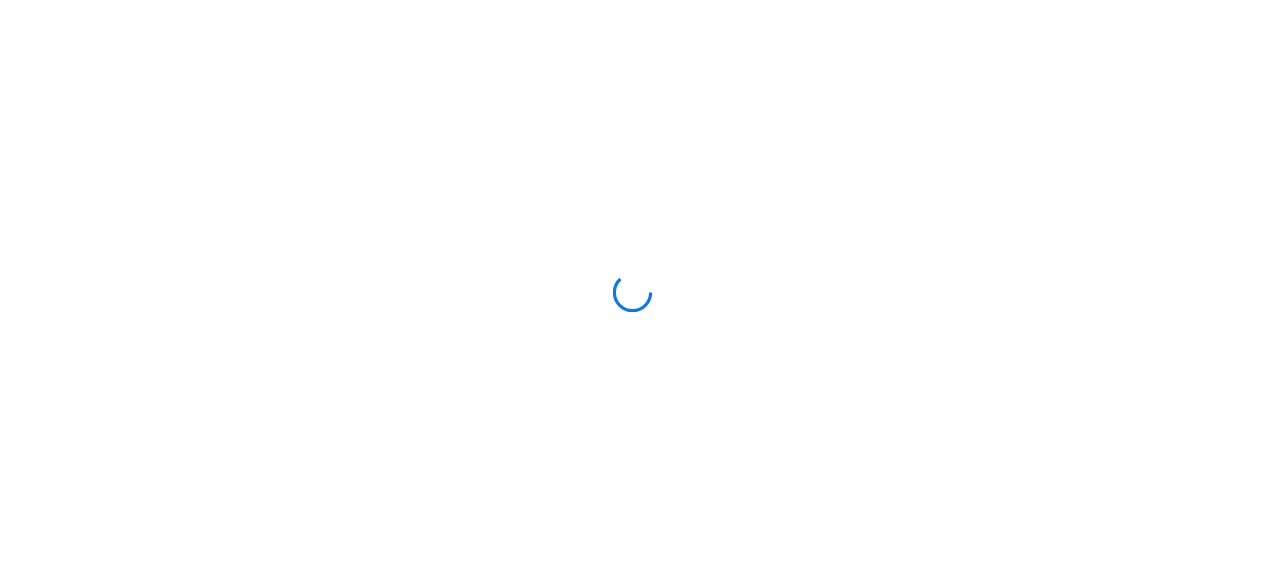 scroll, scrollTop: 0, scrollLeft: 0, axis: both 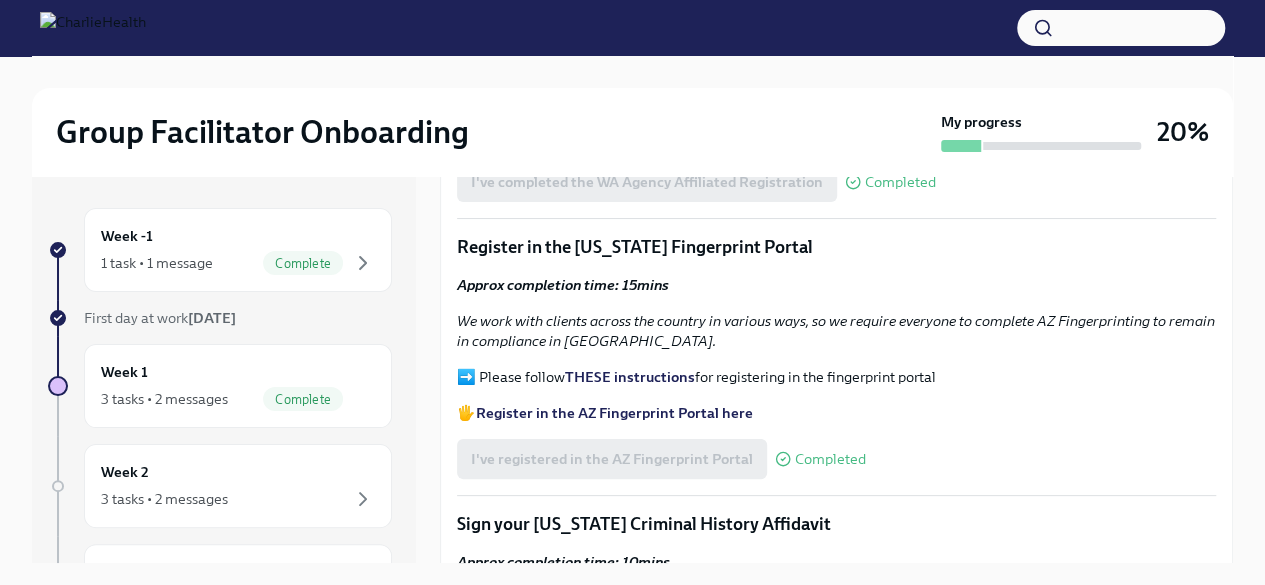 click on "Register in the AZ Fingerprint Portal here" at bounding box center (614, 413) 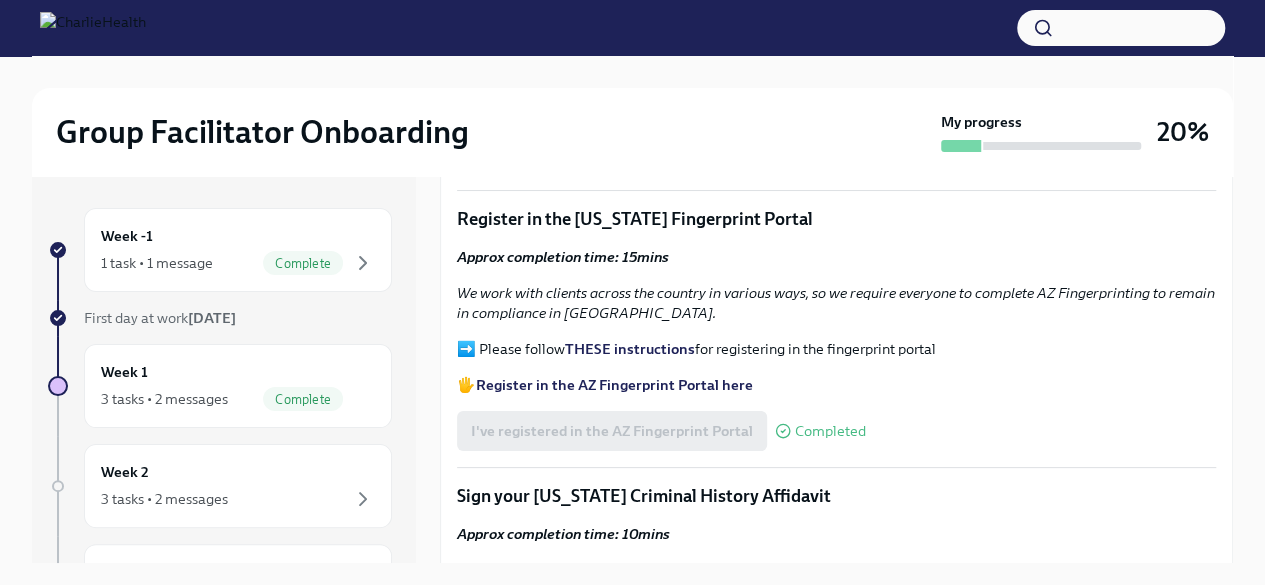 scroll, scrollTop: 2013, scrollLeft: 0, axis: vertical 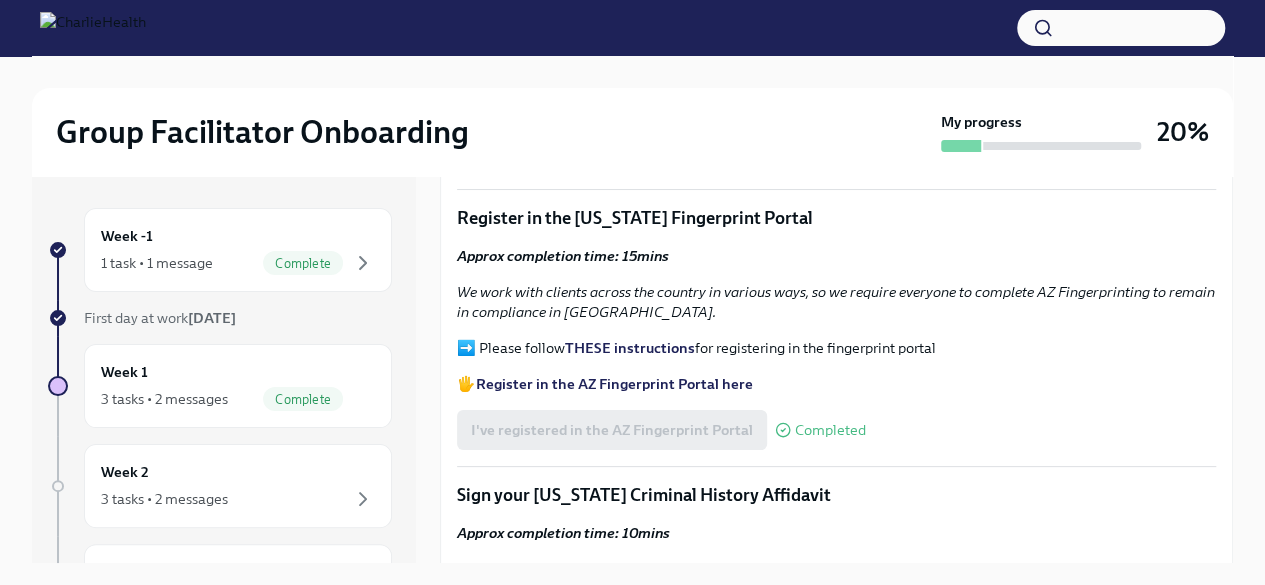 click on "THESE instructions" at bounding box center [630, 348] 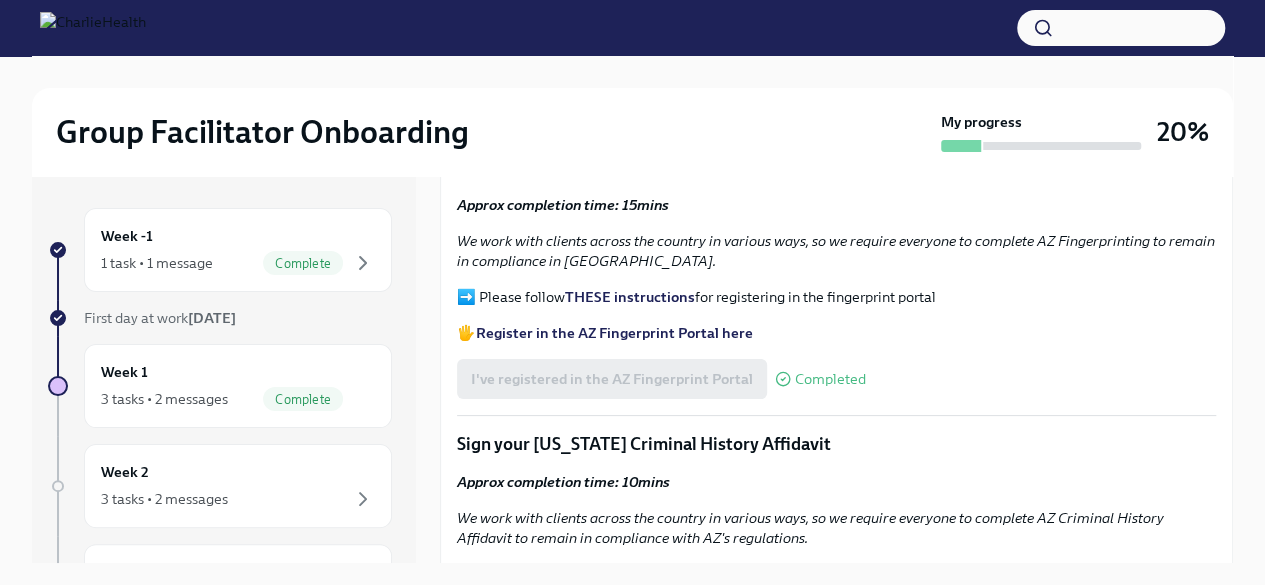 scroll, scrollTop: 2024, scrollLeft: 0, axis: vertical 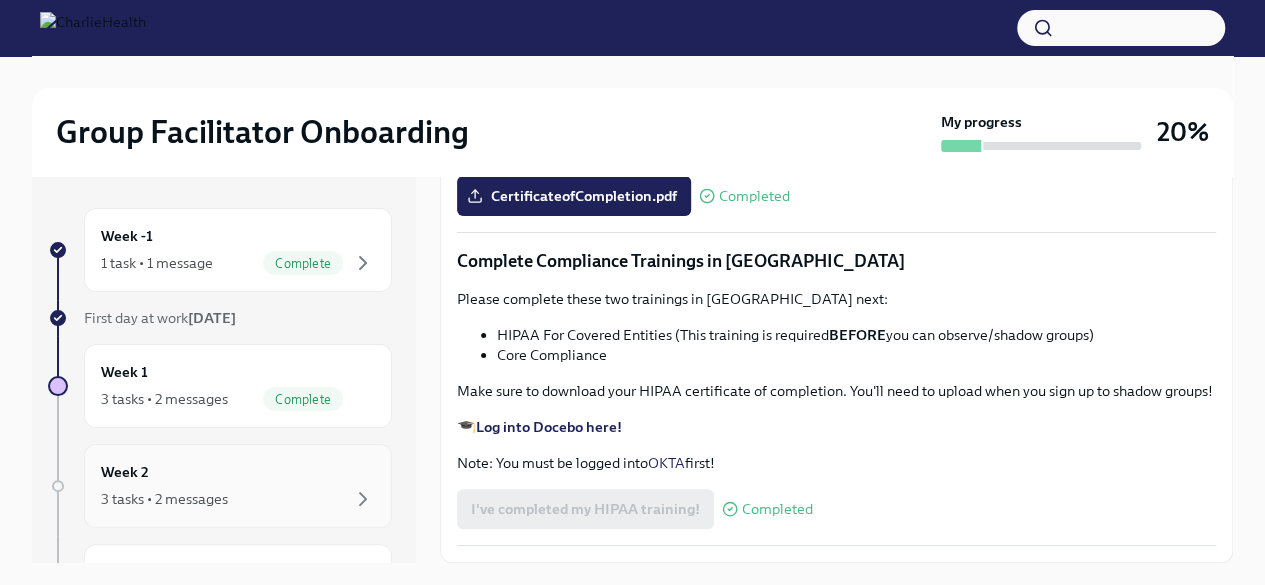 click on "3 tasks • 2 messages" at bounding box center (238, 499) 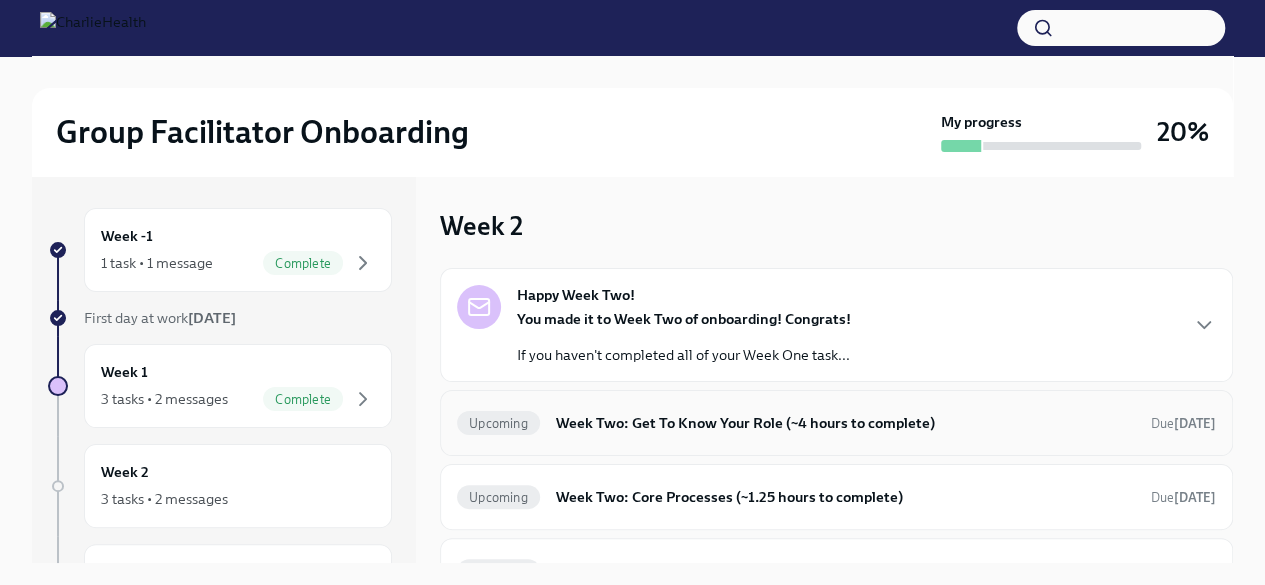 click on "Week Two: Get To Know Your Role (~4 hours to complete)" at bounding box center (845, 423) 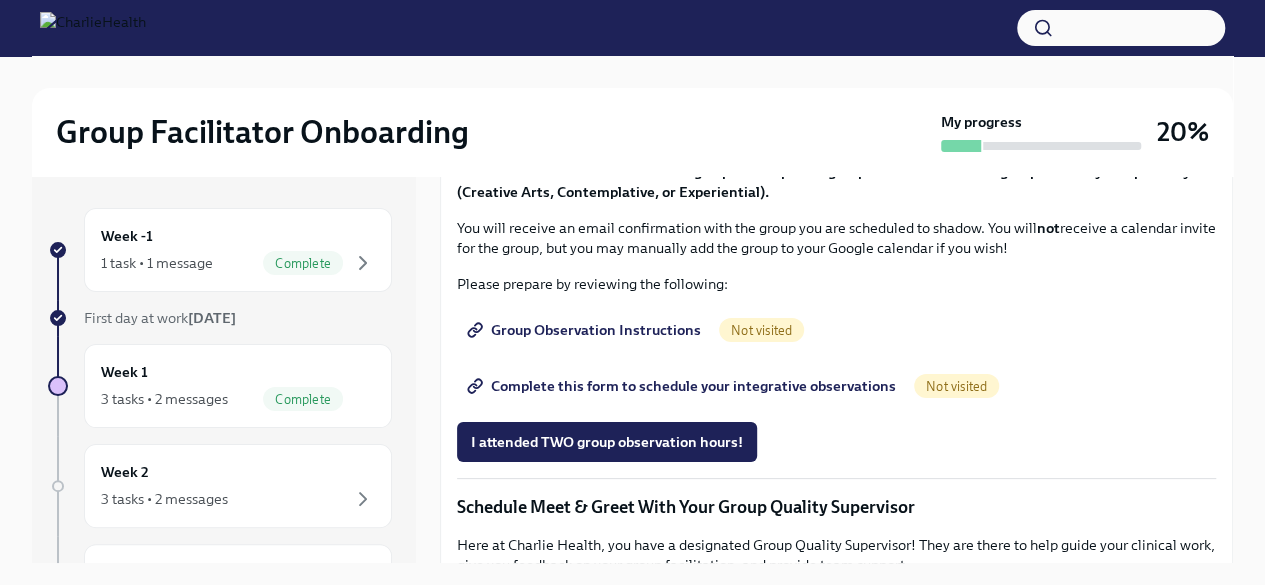 scroll, scrollTop: 1202, scrollLeft: 0, axis: vertical 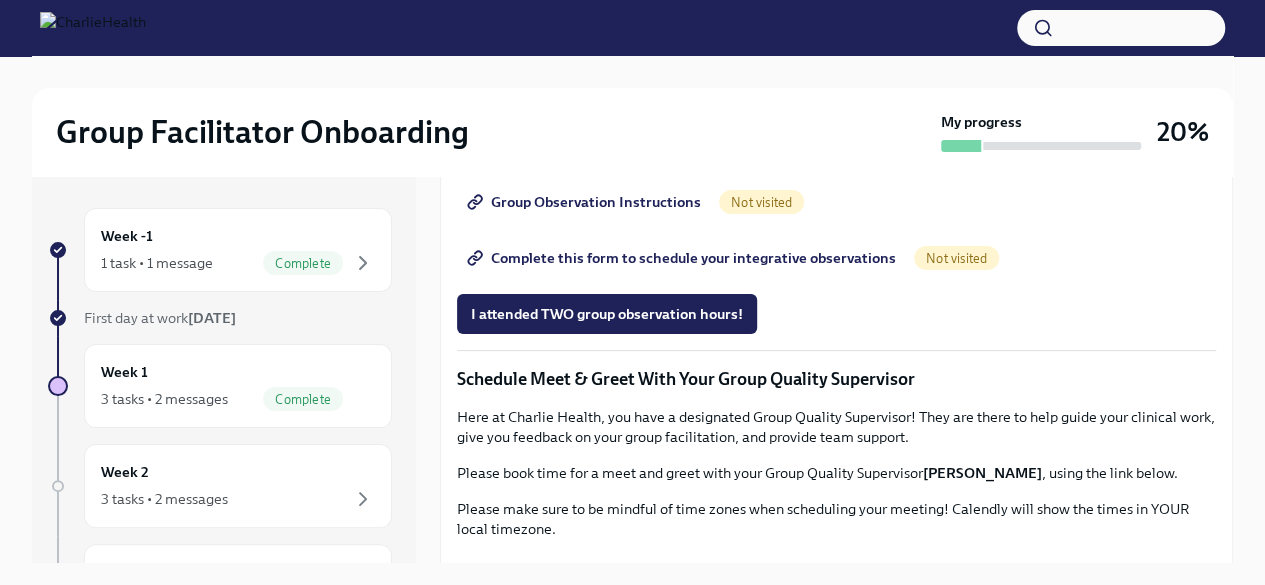 click on "Click here to access your Docebo!" at bounding box center [586, -253] 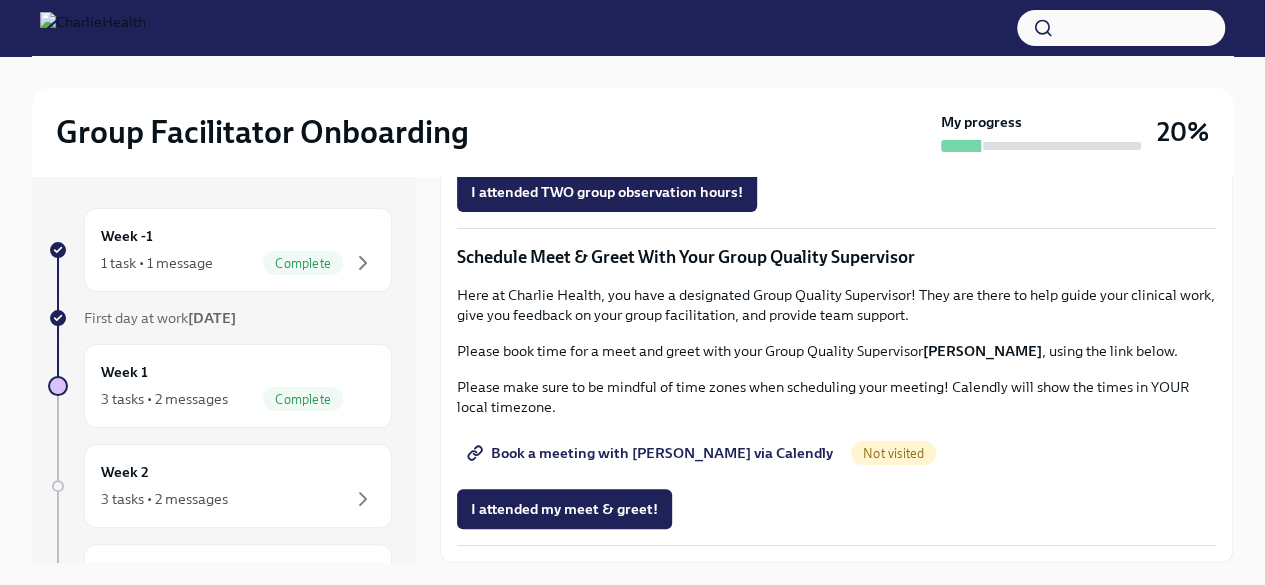 scroll, scrollTop: 1900, scrollLeft: 0, axis: vertical 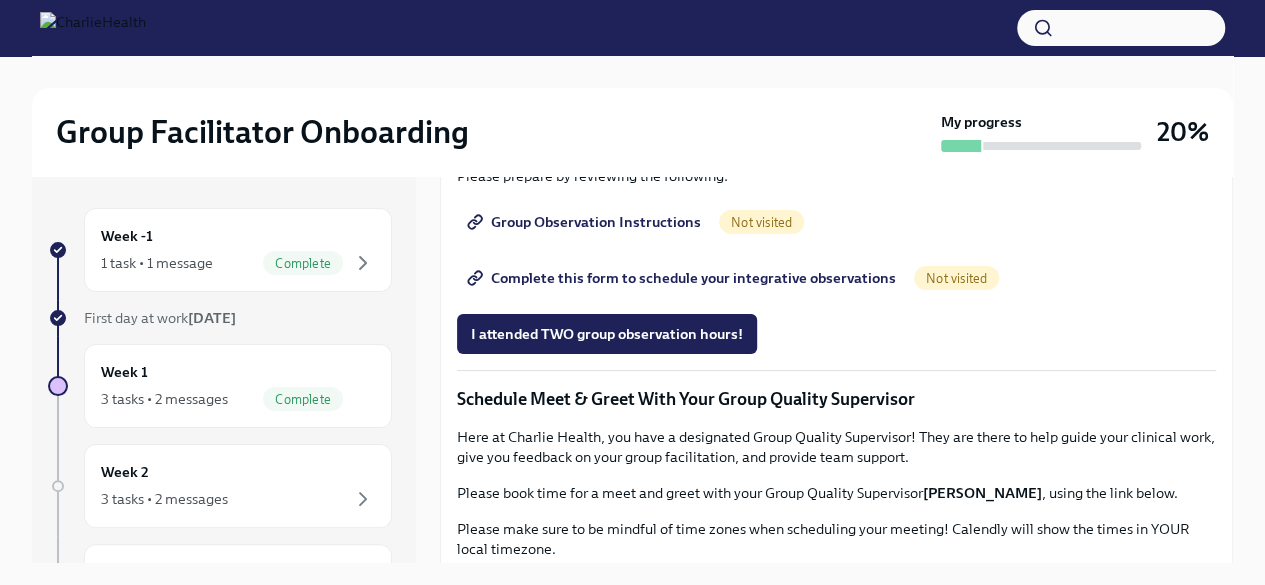 click on "I completed these three Docebo courses!" at bounding box center (606, -151) 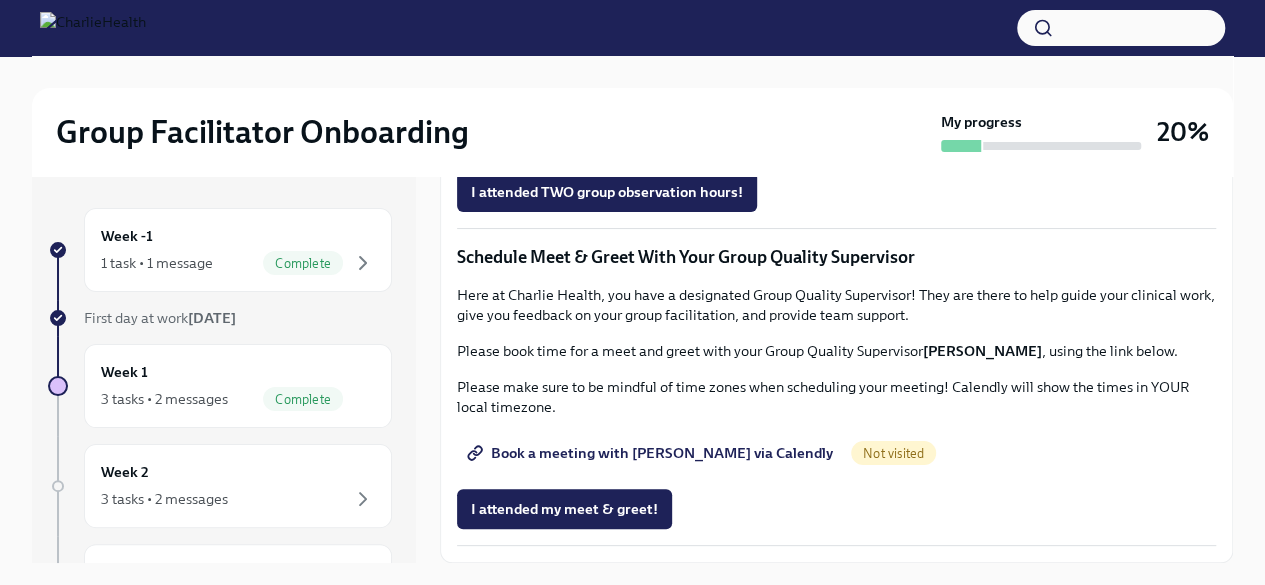 scroll, scrollTop: 1718, scrollLeft: 0, axis: vertical 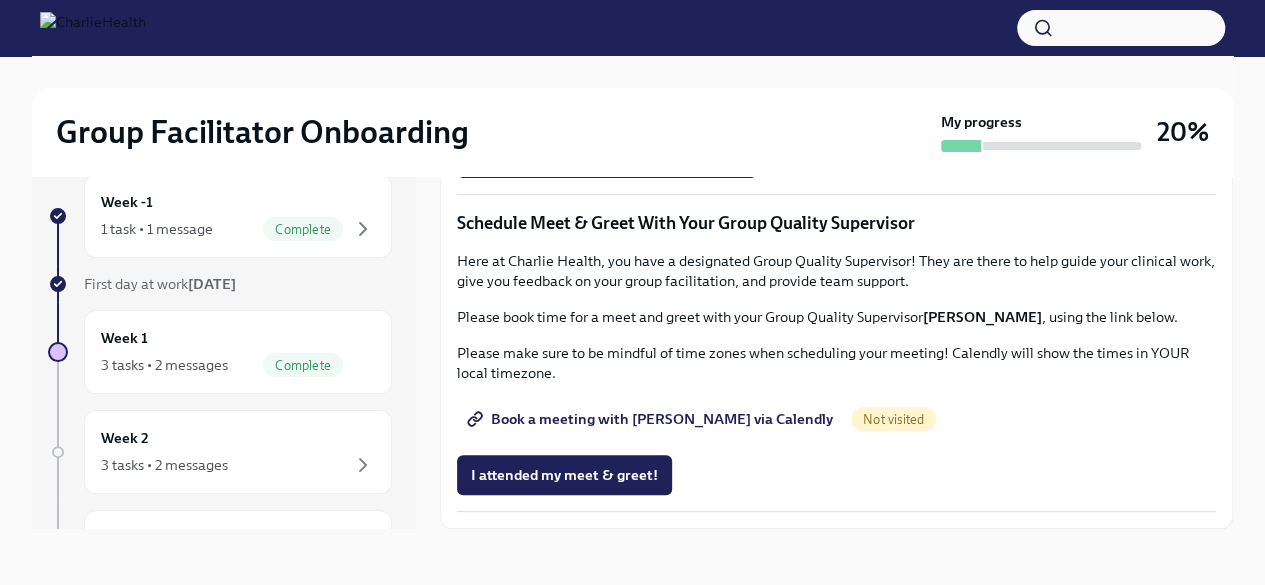 click on "Book a meeting with [PERSON_NAME] via Calendly" at bounding box center [652, 419] 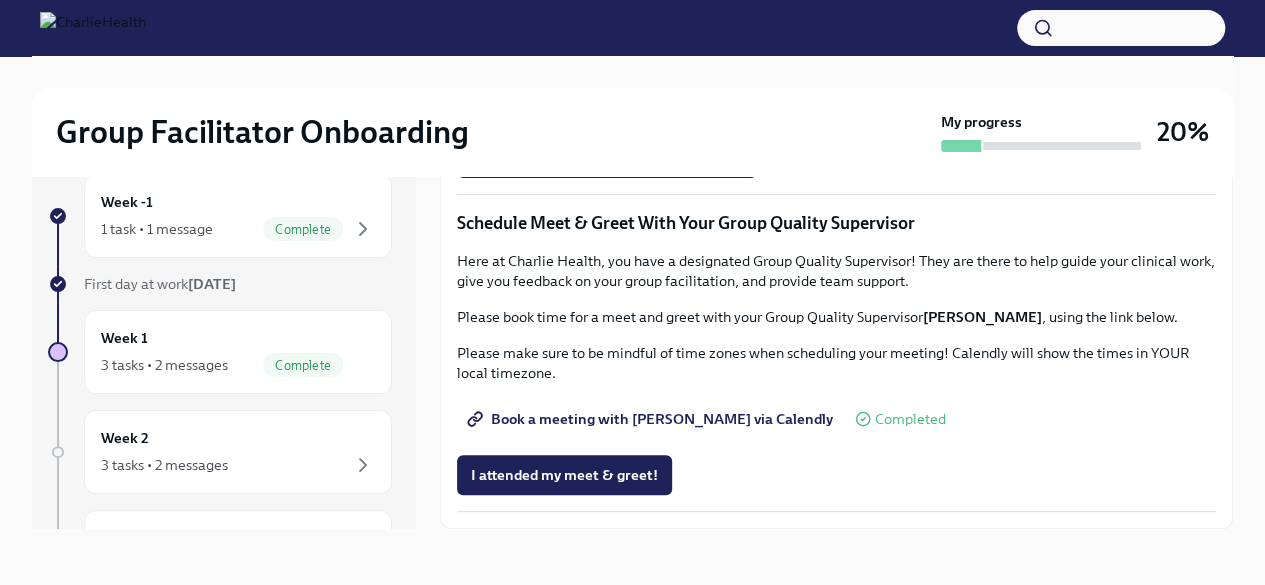 scroll, scrollTop: 1572, scrollLeft: 0, axis: vertical 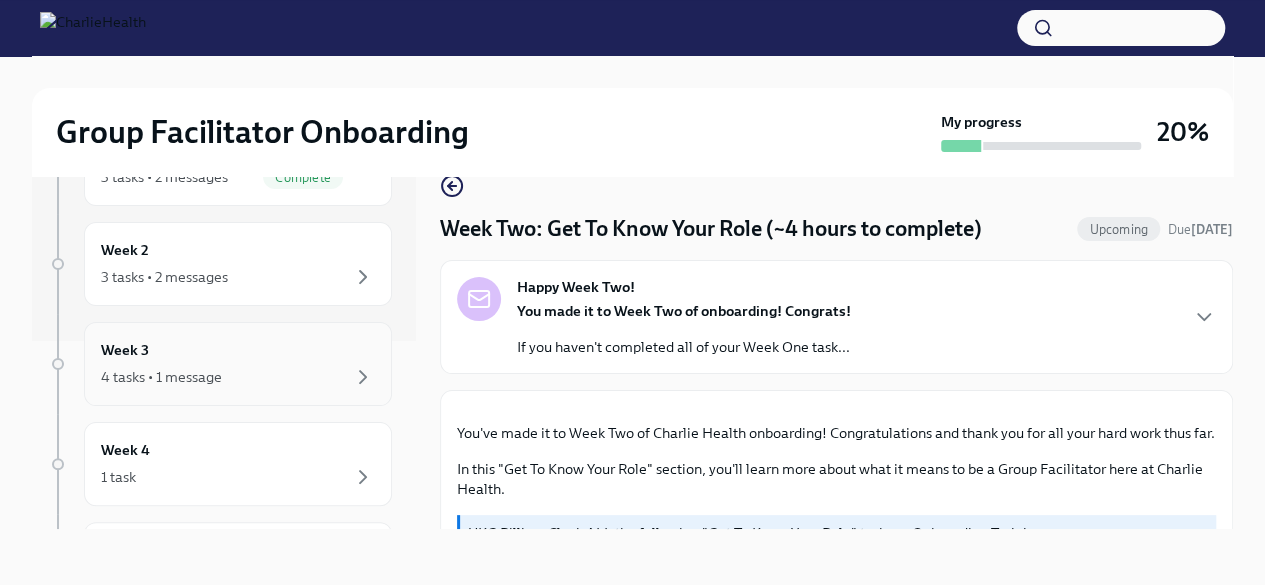 click on "4 tasks • 1 message" at bounding box center [238, 377] 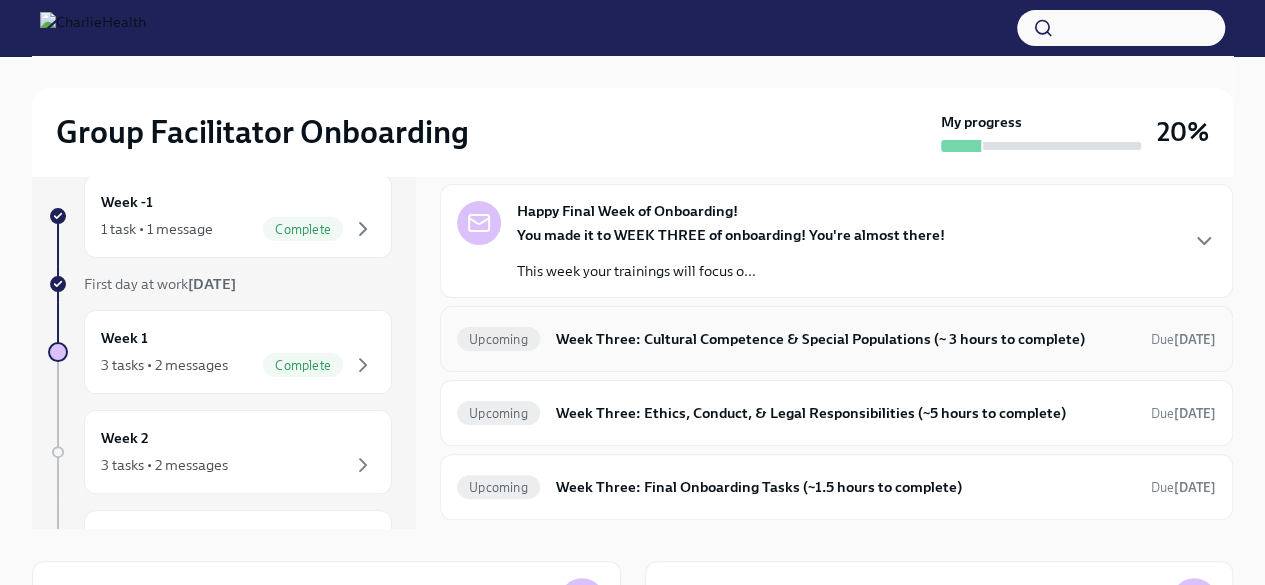scroll, scrollTop: 0, scrollLeft: 0, axis: both 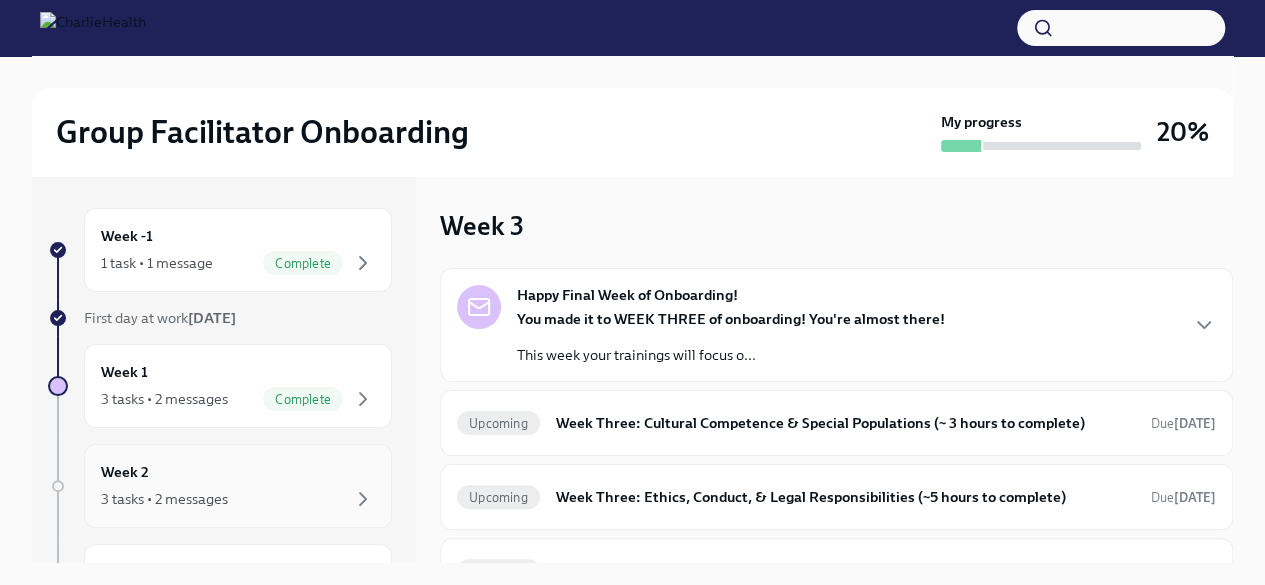 click on "3 tasks • 2 messages" at bounding box center (164, 499) 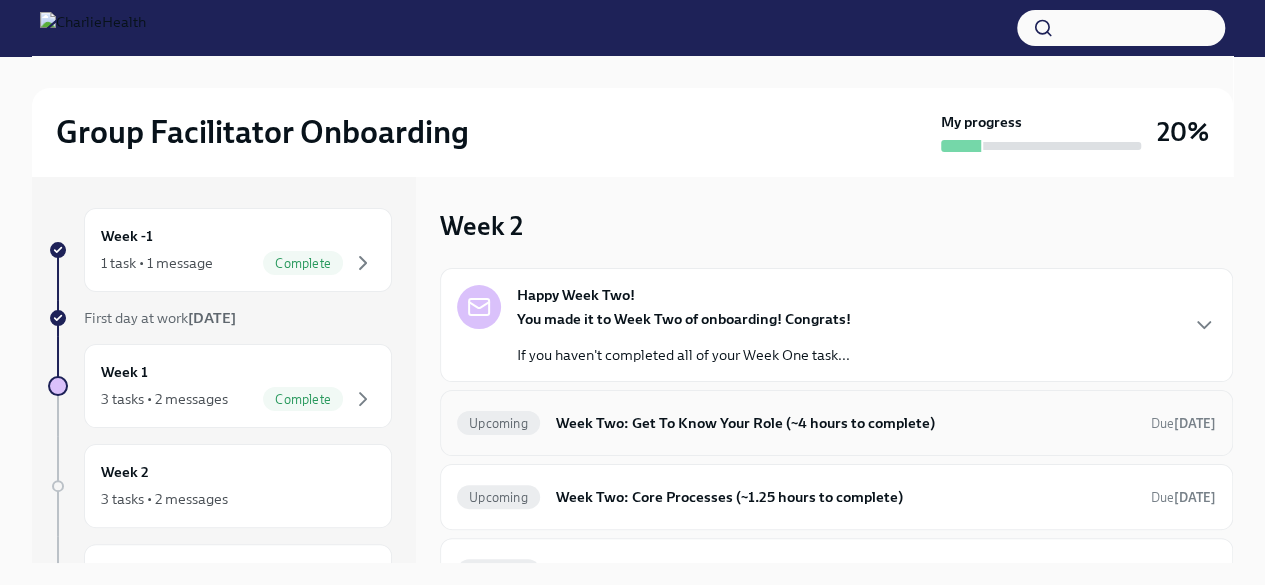 scroll, scrollTop: 167, scrollLeft: 0, axis: vertical 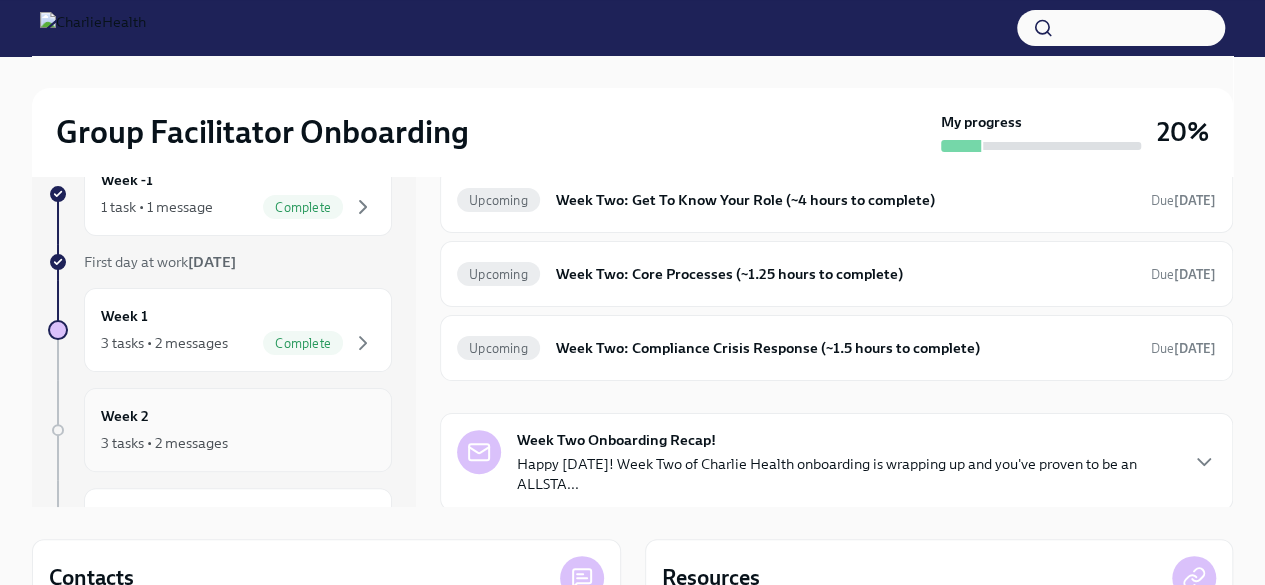 click on "Week 2 3 tasks • 2 messages" at bounding box center [238, 430] 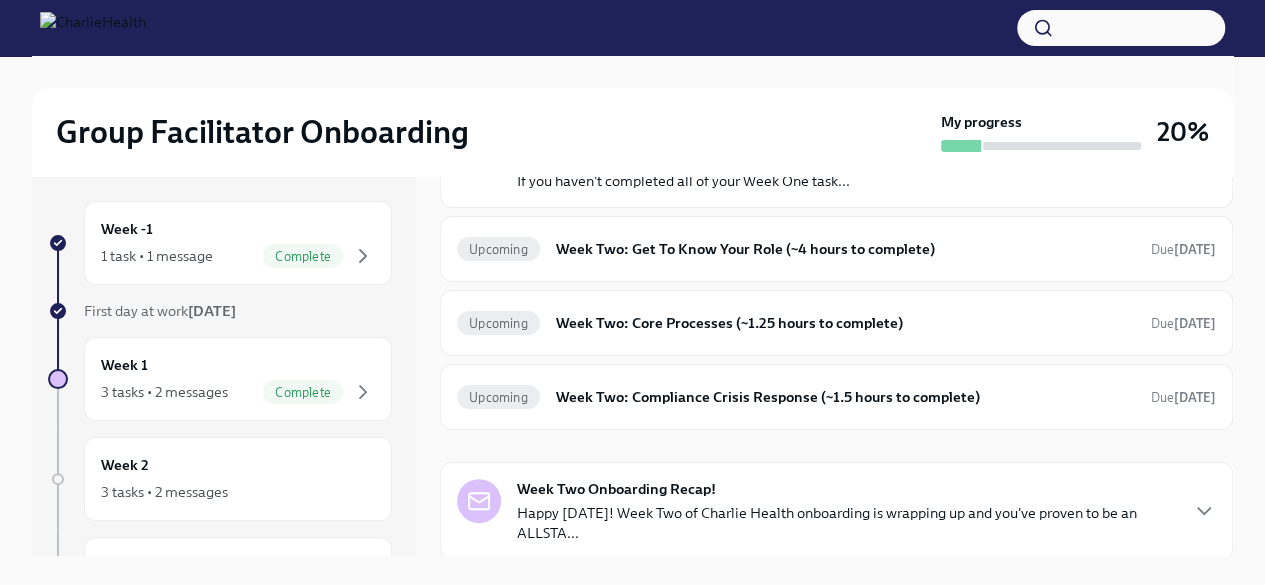scroll, scrollTop: 0, scrollLeft: 0, axis: both 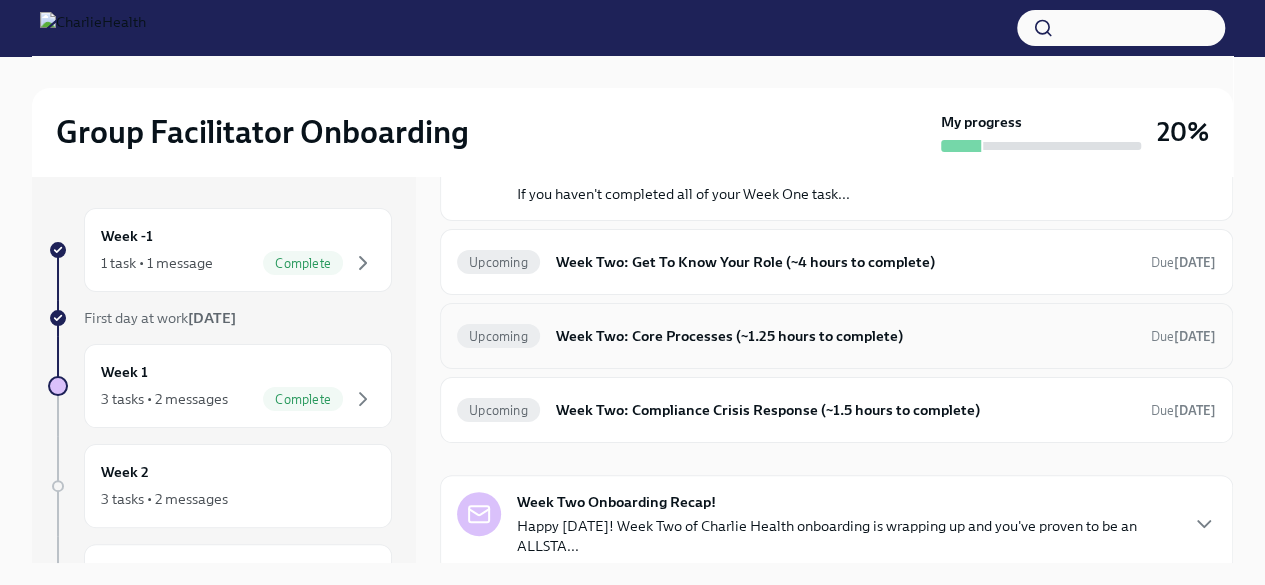 click on "Week Two: Core Processes (~1.25 hours to complete)" at bounding box center (845, 336) 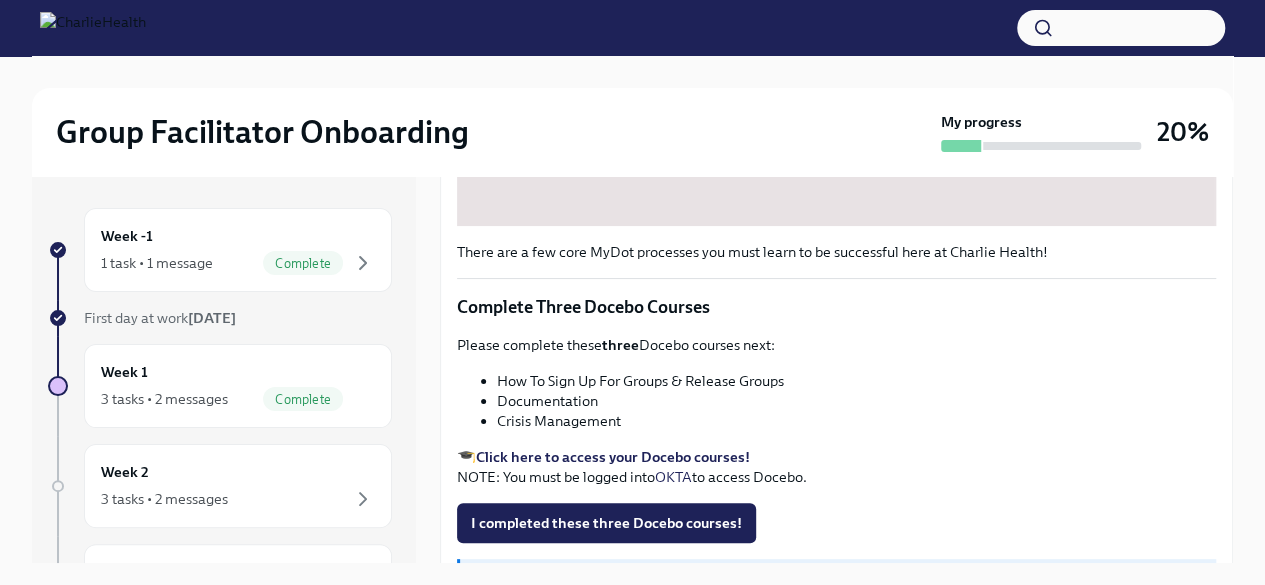 scroll, scrollTop: 775, scrollLeft: 0, axis: vertical 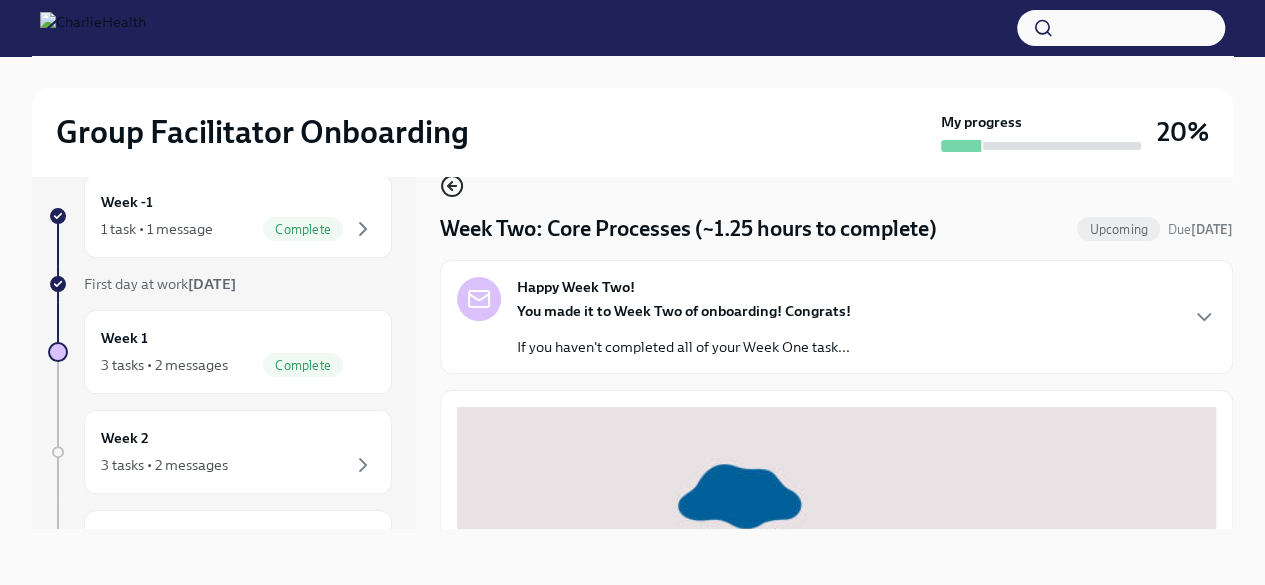 click 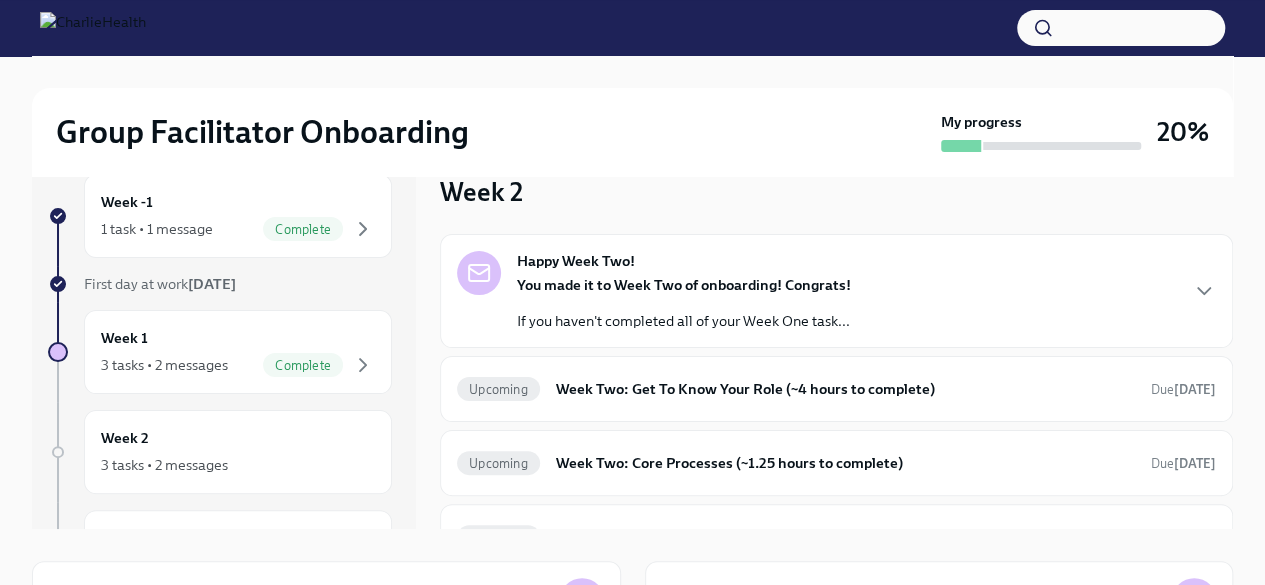 scroll, scrollTop: 167, scrollLeft: 0, axis: vertical 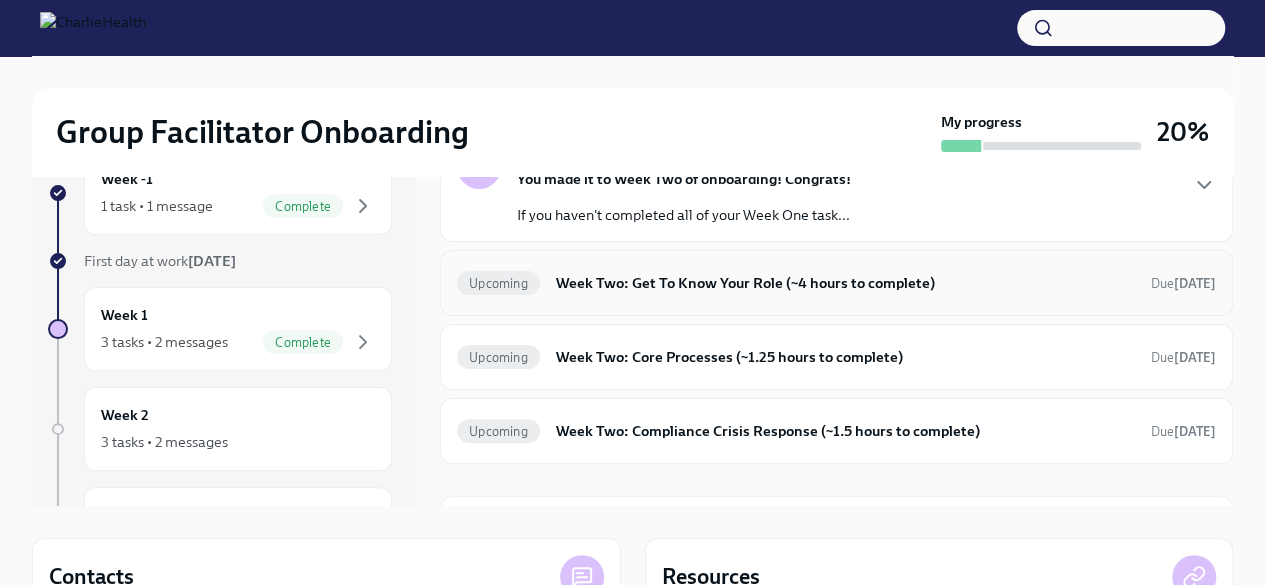 click on "Week Two: Get To Know Your Role (~4 hours to complete)" at bounding box center [845, 283] 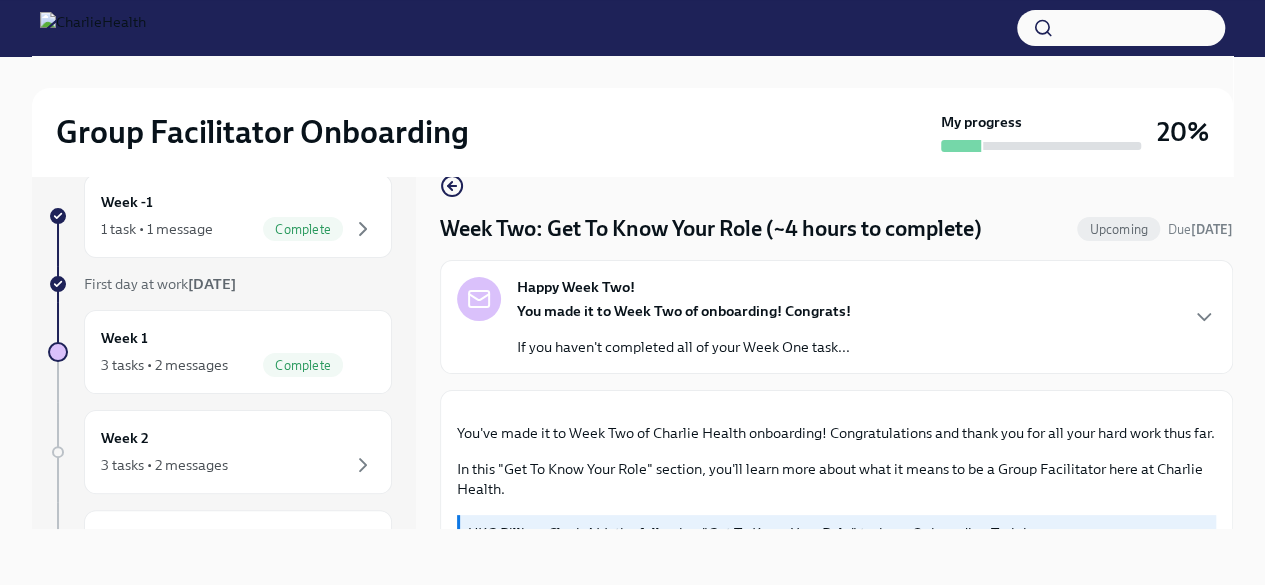 scroll, scrollTop: 34, scrollLeft: 0, axis: vertical 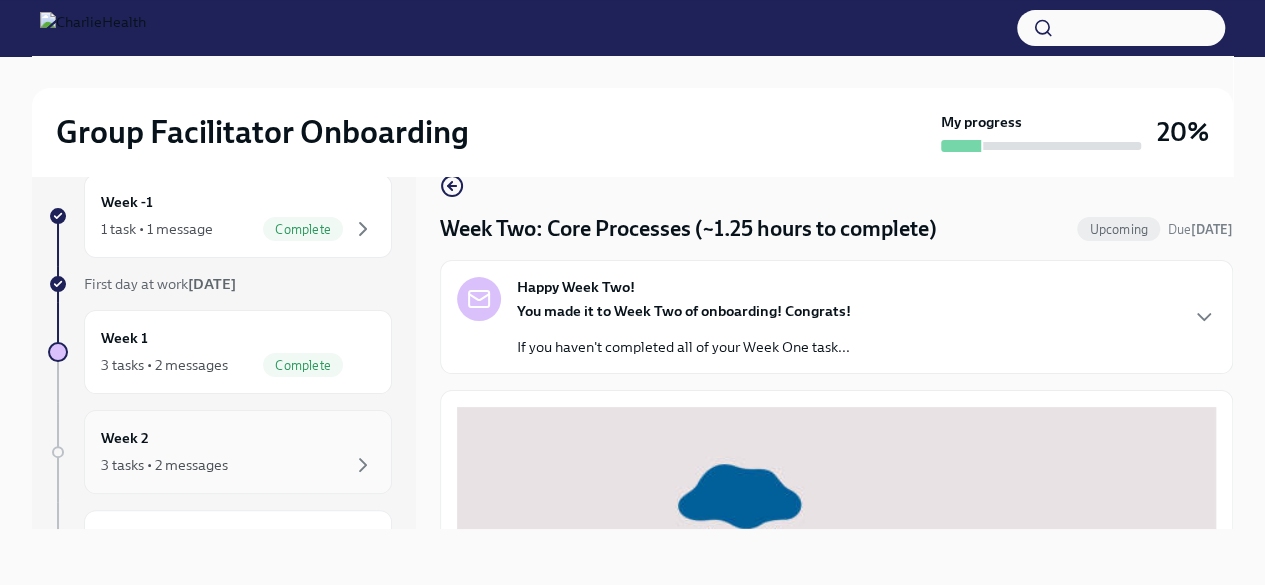 click on "3 tasks • 2 messages" at bounding box center [164, 465] 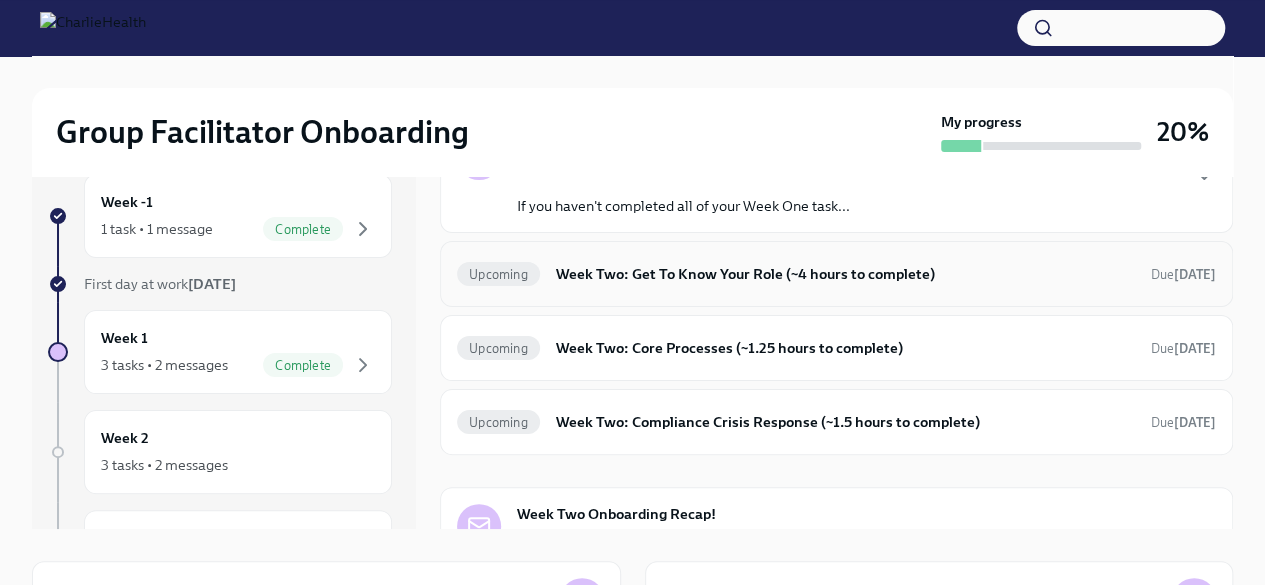 scroll, scrollTop: 117, scrollLeft: 0, axis: vertical 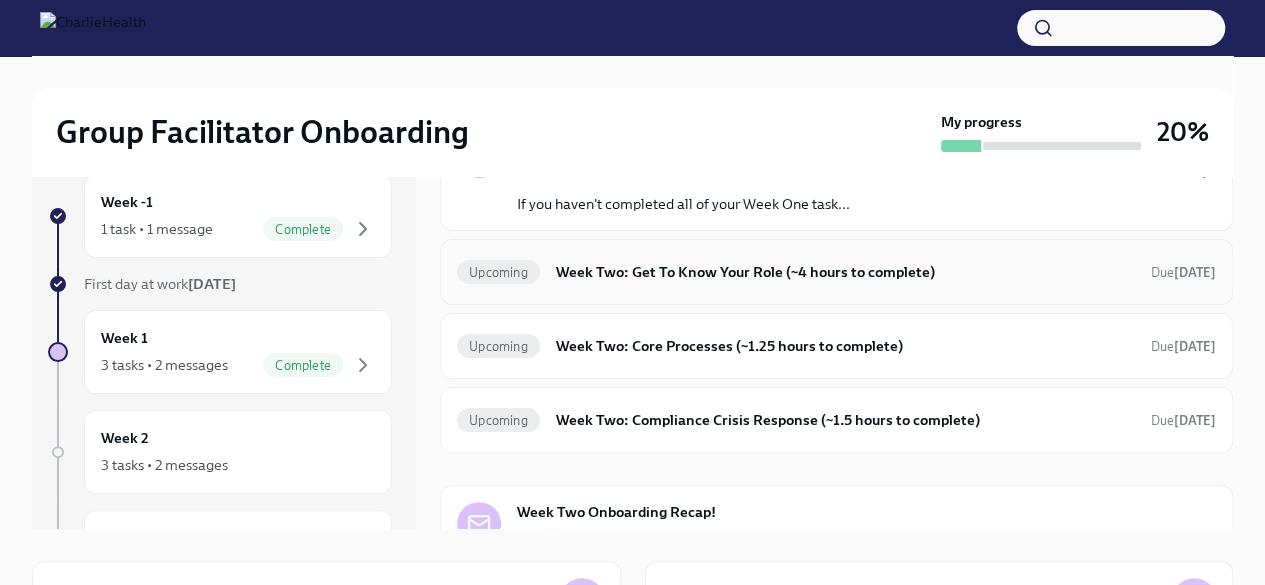 click on "Week Two: Get To Know Your Role (~4 hours to complete)" at bounding box center (845, 272) 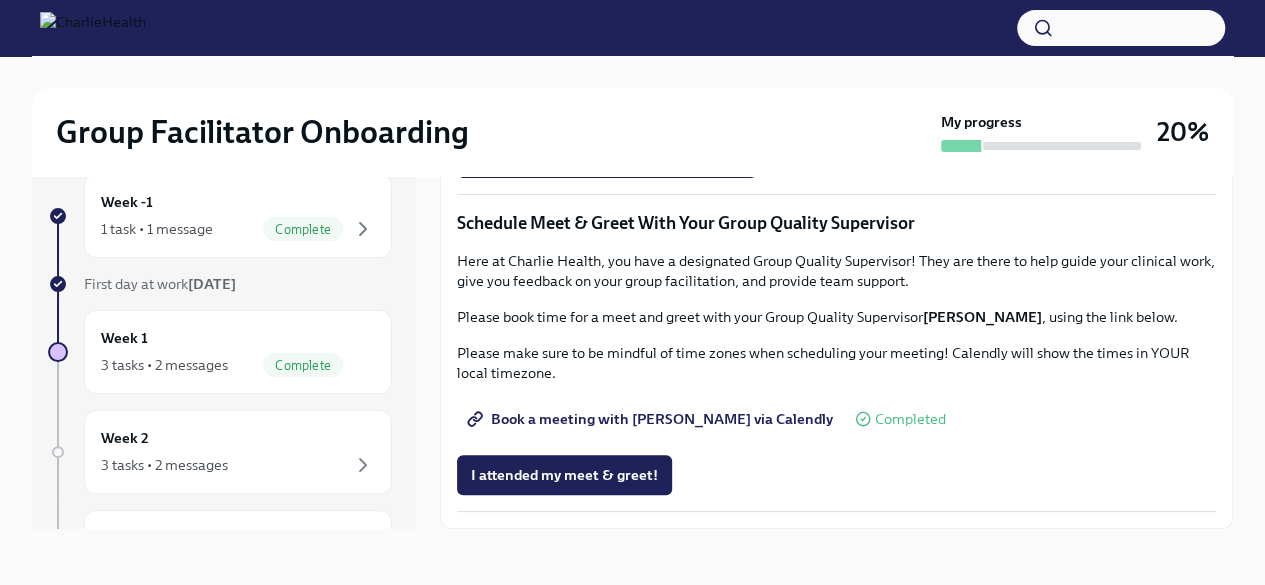 scroll, scrollTop: 1900, scrollLeft: 0, axis: vertical 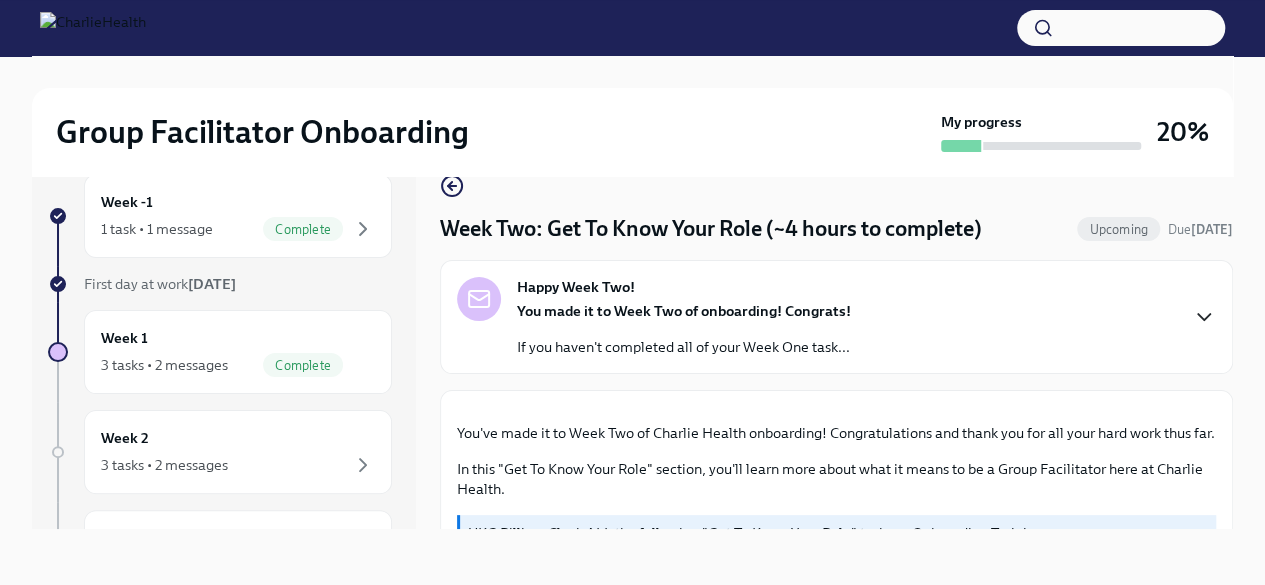 click 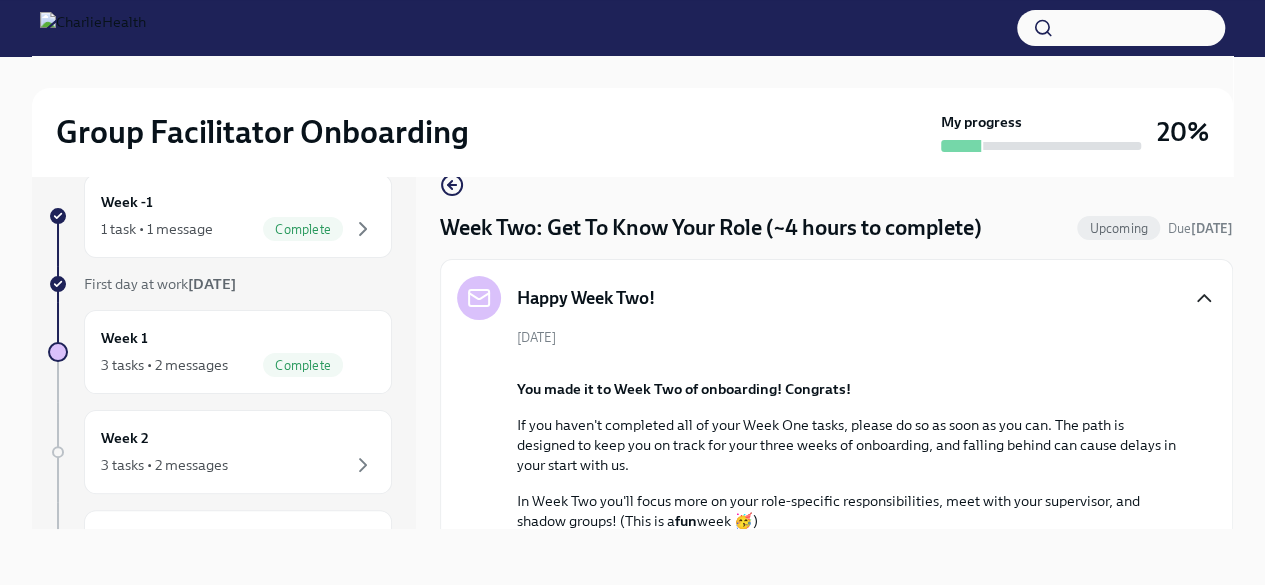 scroll, scrollTop: 0, scrollLeft: 0, axis: both 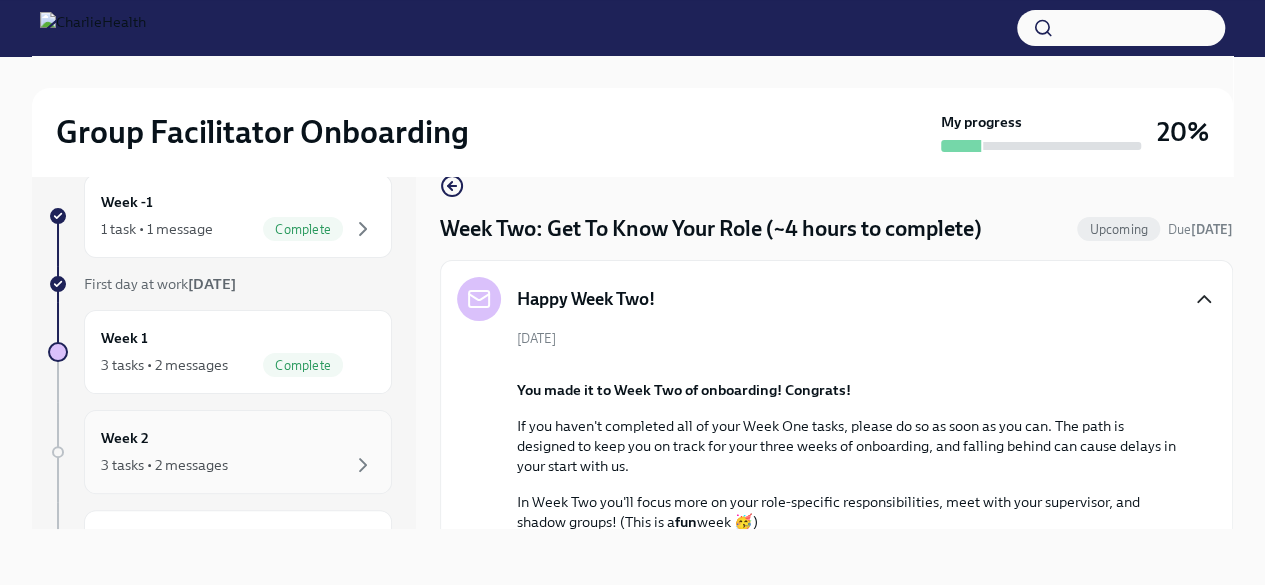 click on "3 tasks • 2 messages" at bounding box center (238, 465) 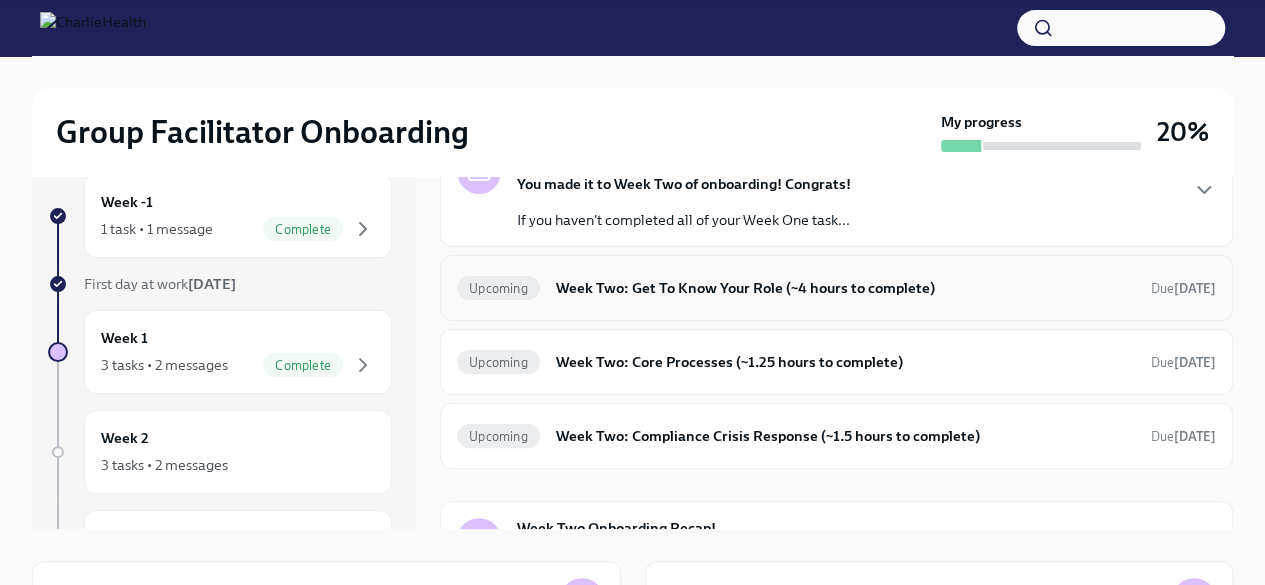 scroll, scrollTop: 65, scrollLeft: 0, axis: vertical 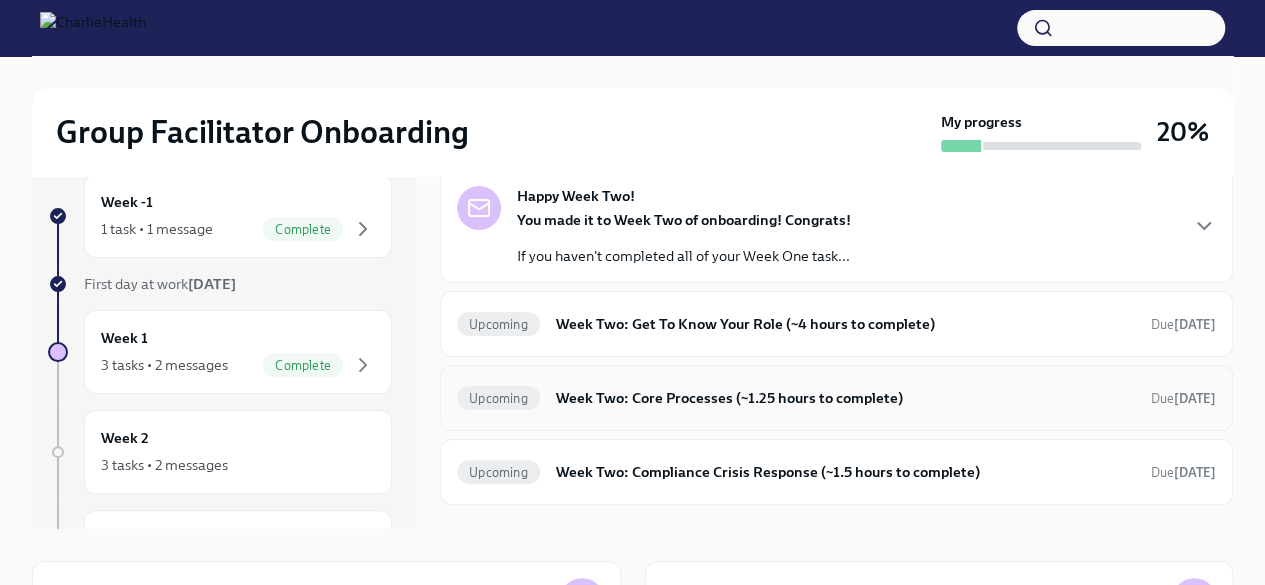 click on "Week Two: Core Processes (~1.25 hours to complete)" at bounding box center [845, 398] 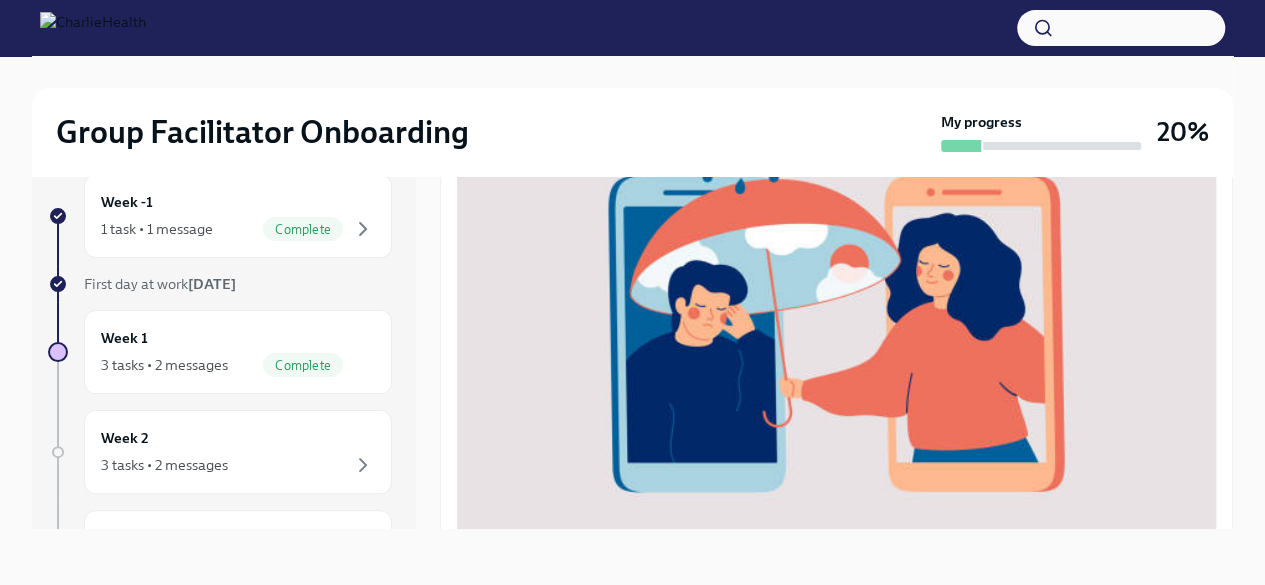scroll, scrollTop: 0, scrollLeft: 0, axis: both 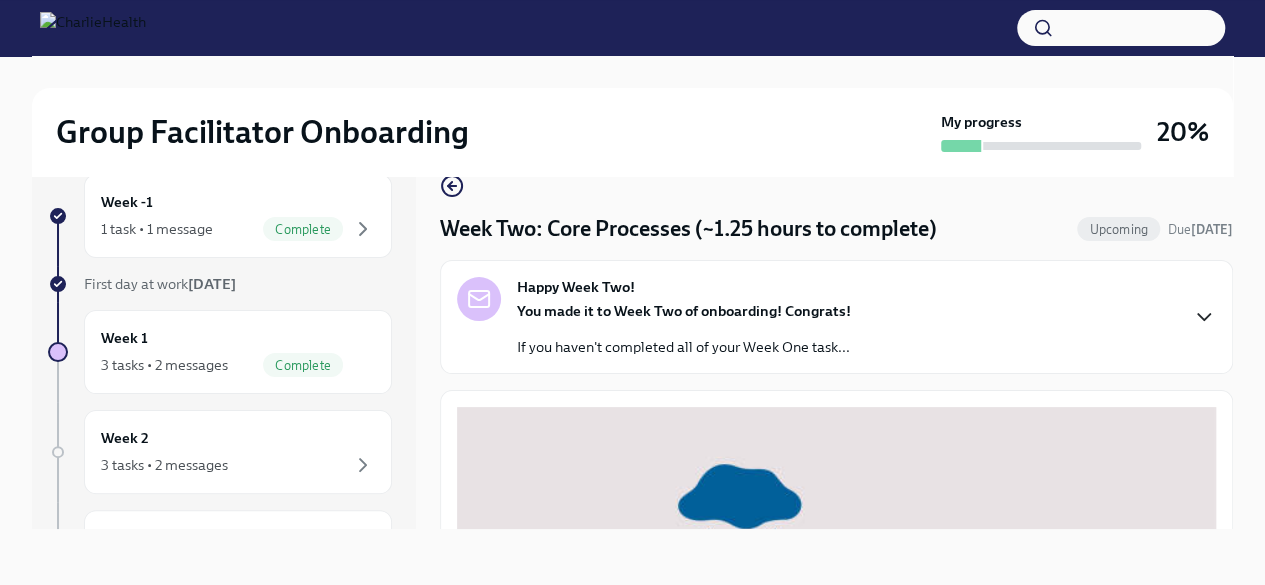 click 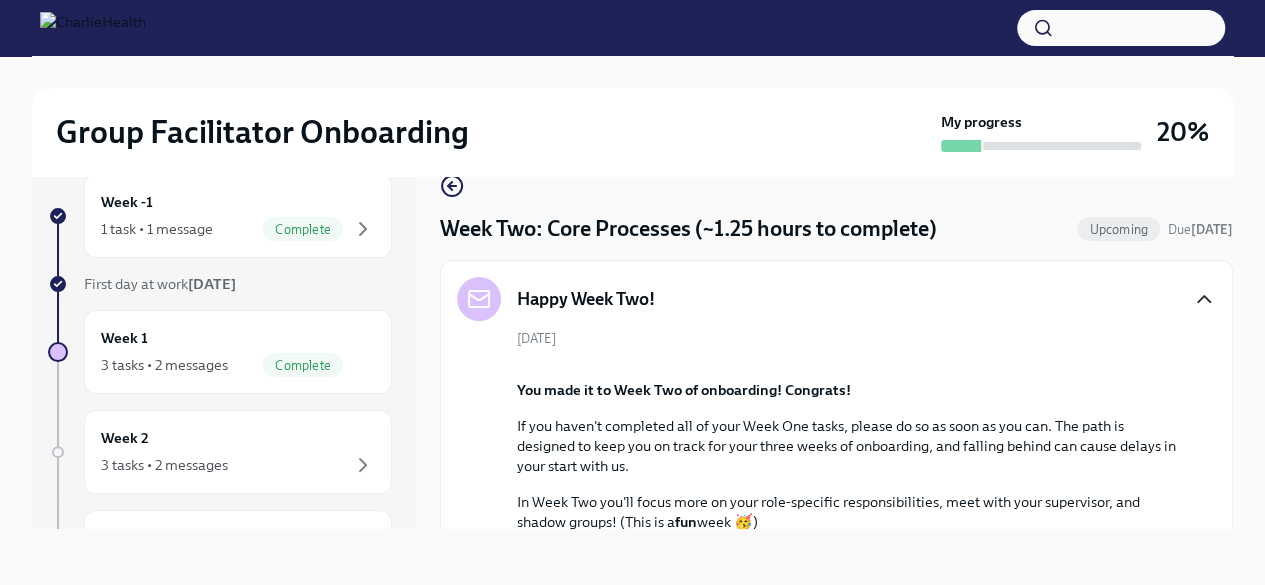 click on "Happy Week Two!" at bounding box center [836, 299] 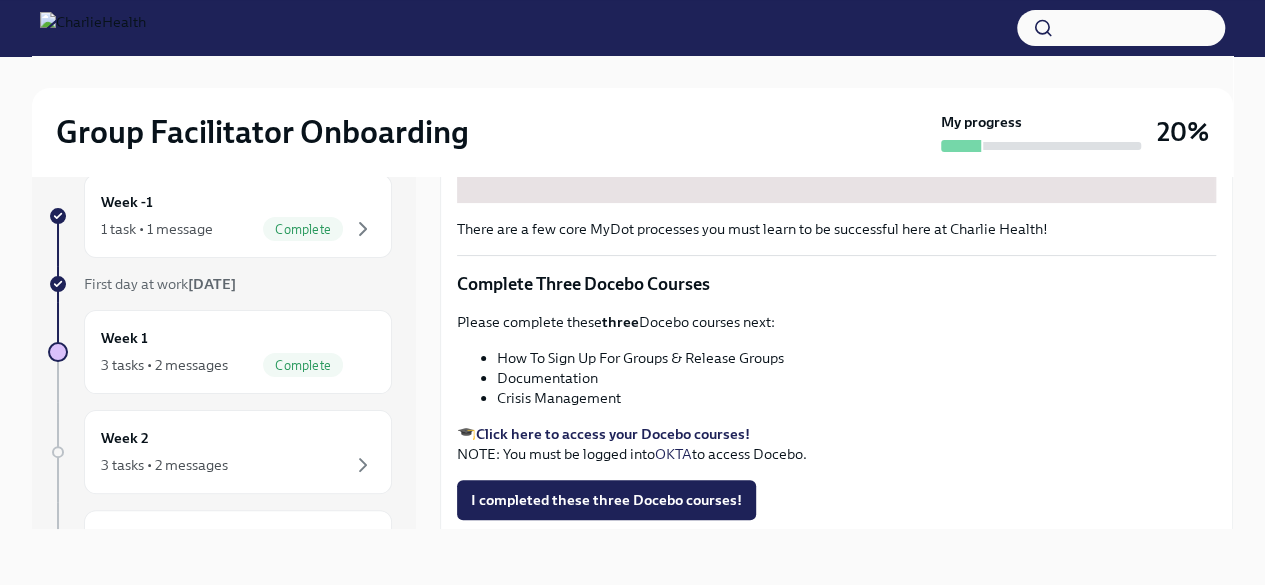 scroll, scrollTop: 775, scrollLeft: 0, axis: vertical 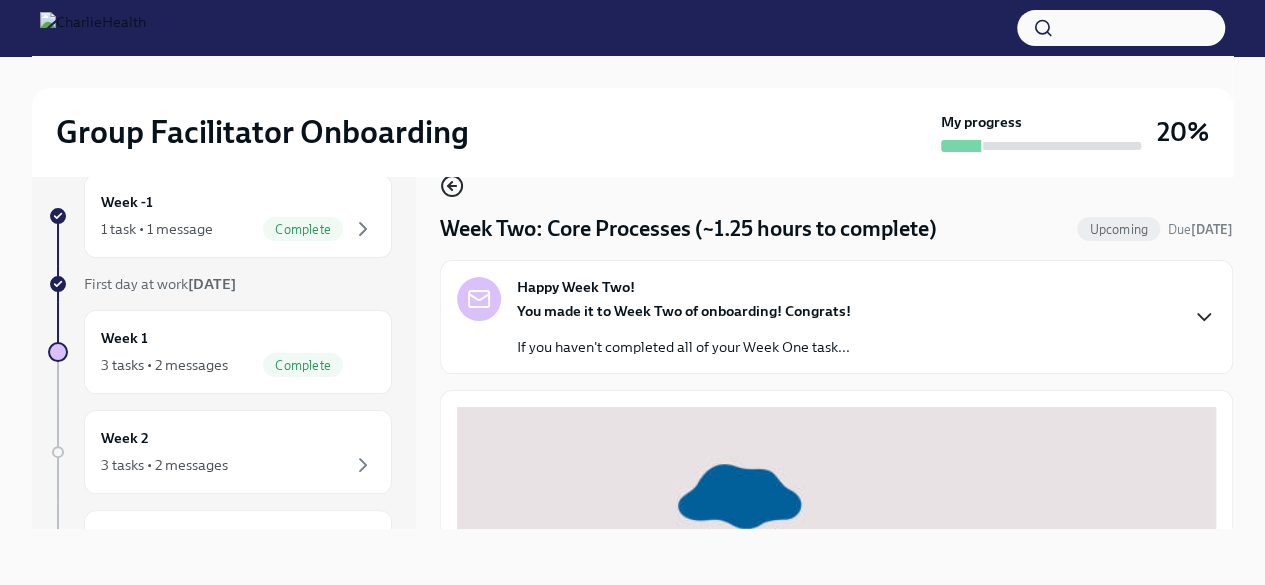 click 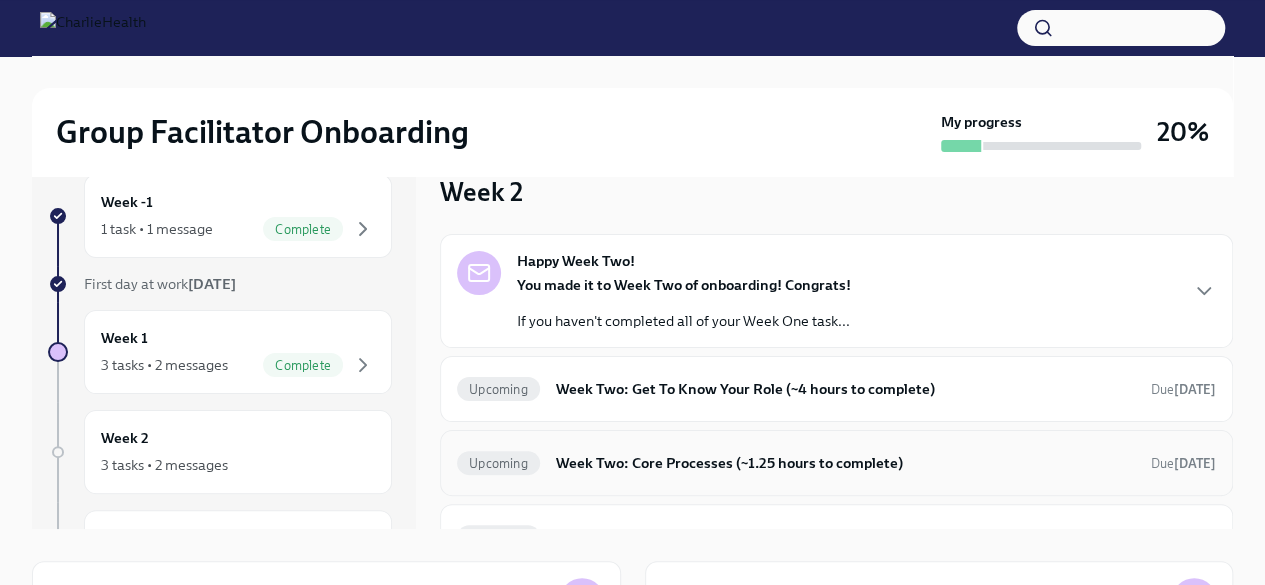 click on "Upcoming Week Two: Core Processes (~1.25 hours to complete) Due  [DATE]" at bounding box center (836, 463) 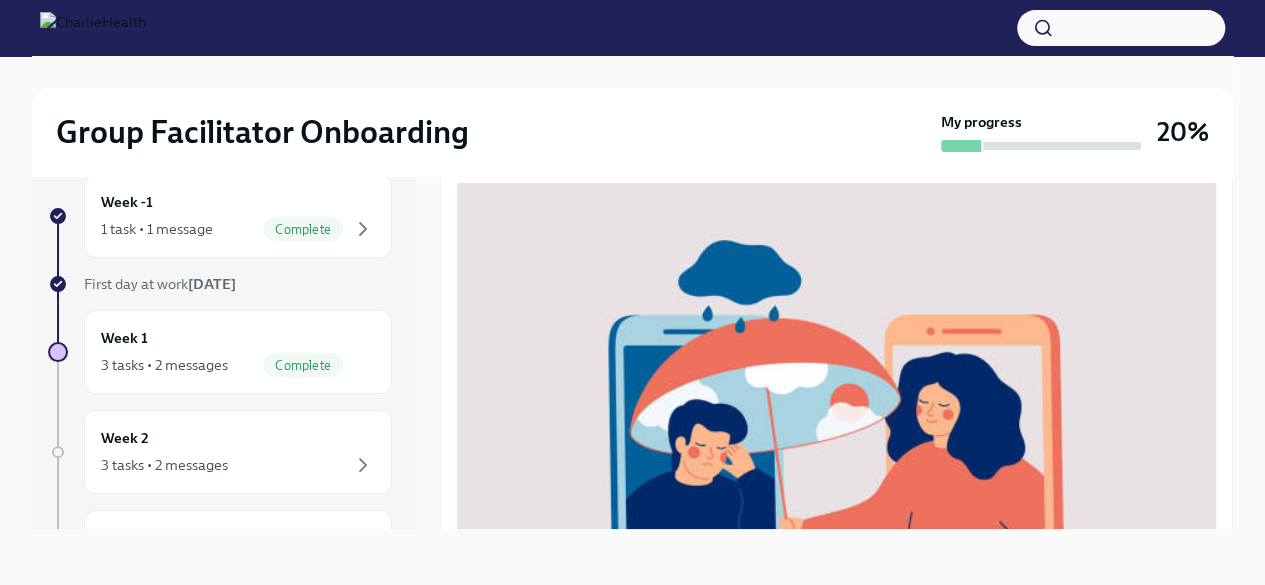 scroll, scrollTop: 0, scrollLeft: 0, axis: both 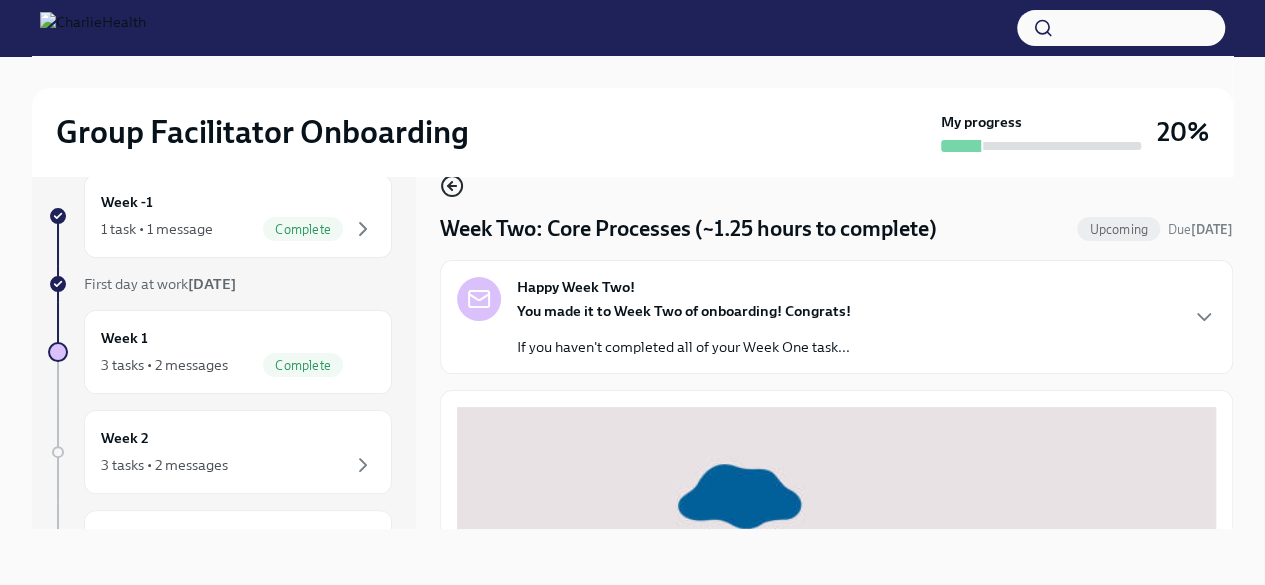 click 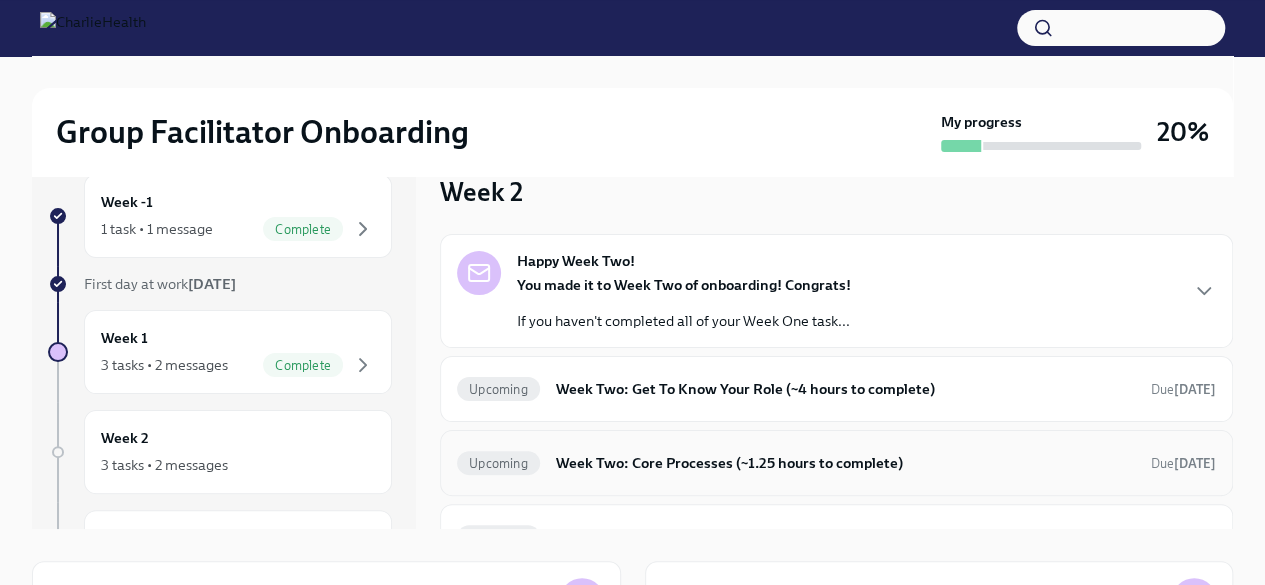 scroll, scrollTop: 167, scrollLeft: 0, axis: vertical 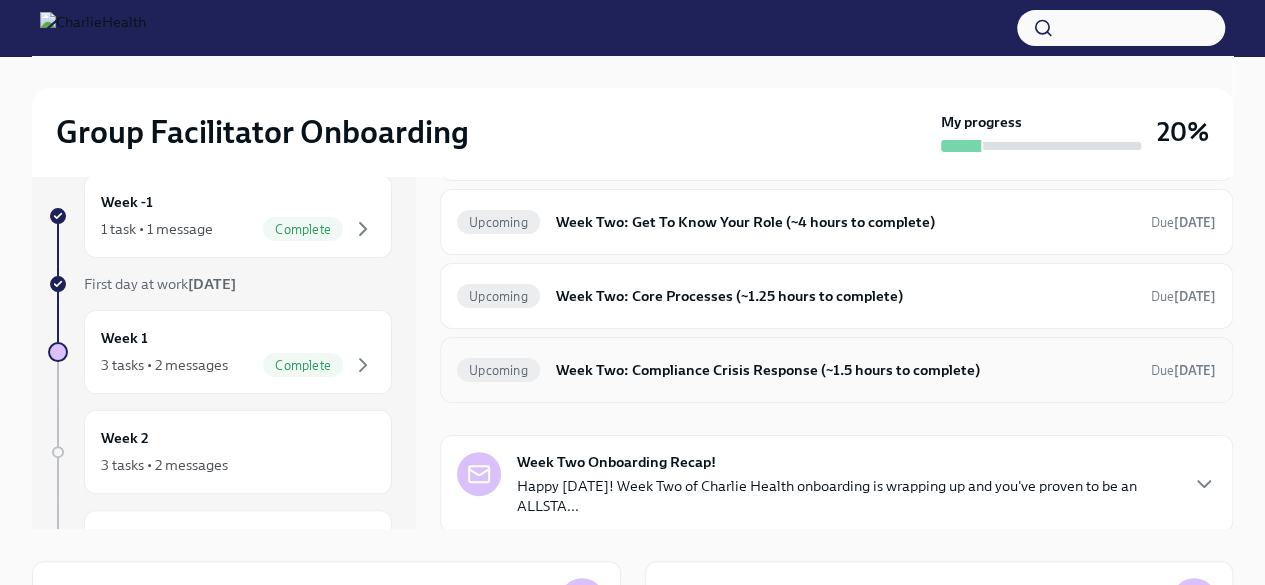 click on "Week Two: Compliance Crisis Response (~1.5 hours to complete)" at bounding box center [845, 370] 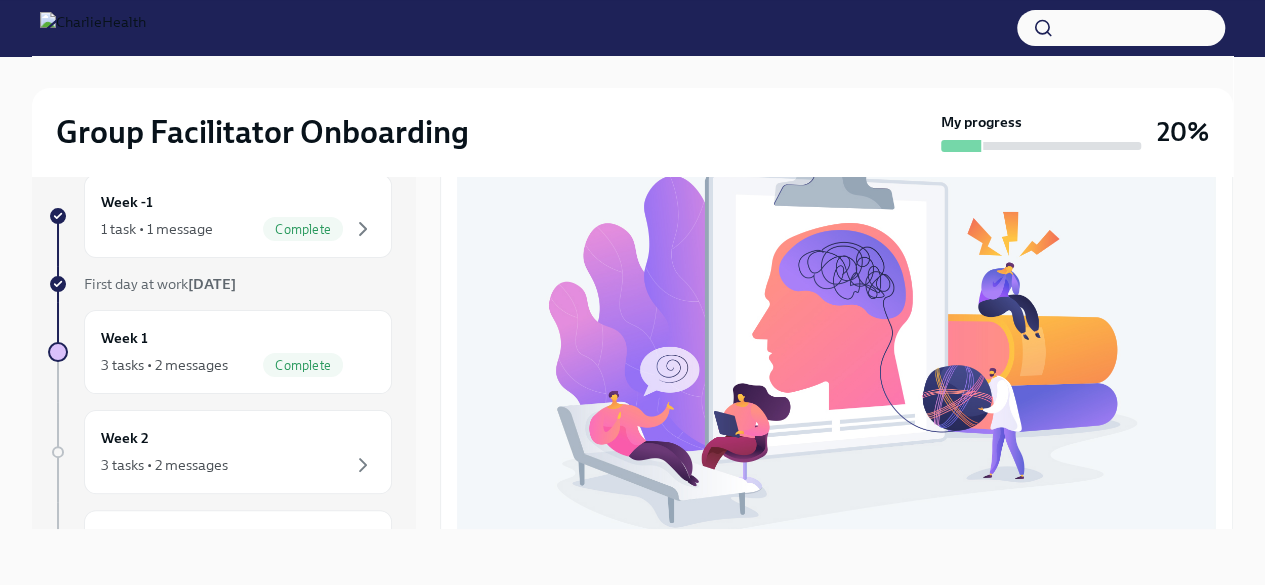 scroll, scrollTop: 0, scrollLeft: 0, axis: both 